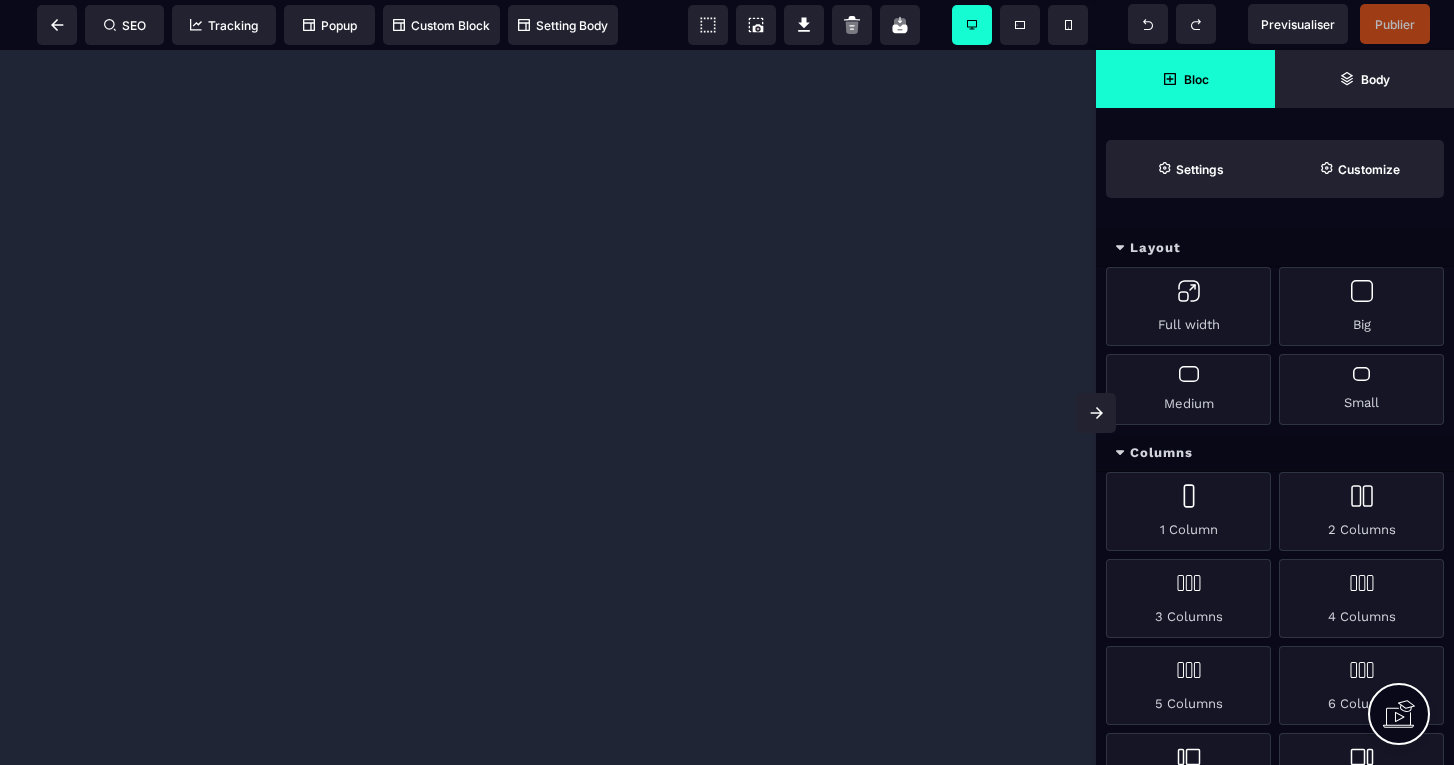 scroll, scrollTop: 0, scrollLeft: 0, axis: both 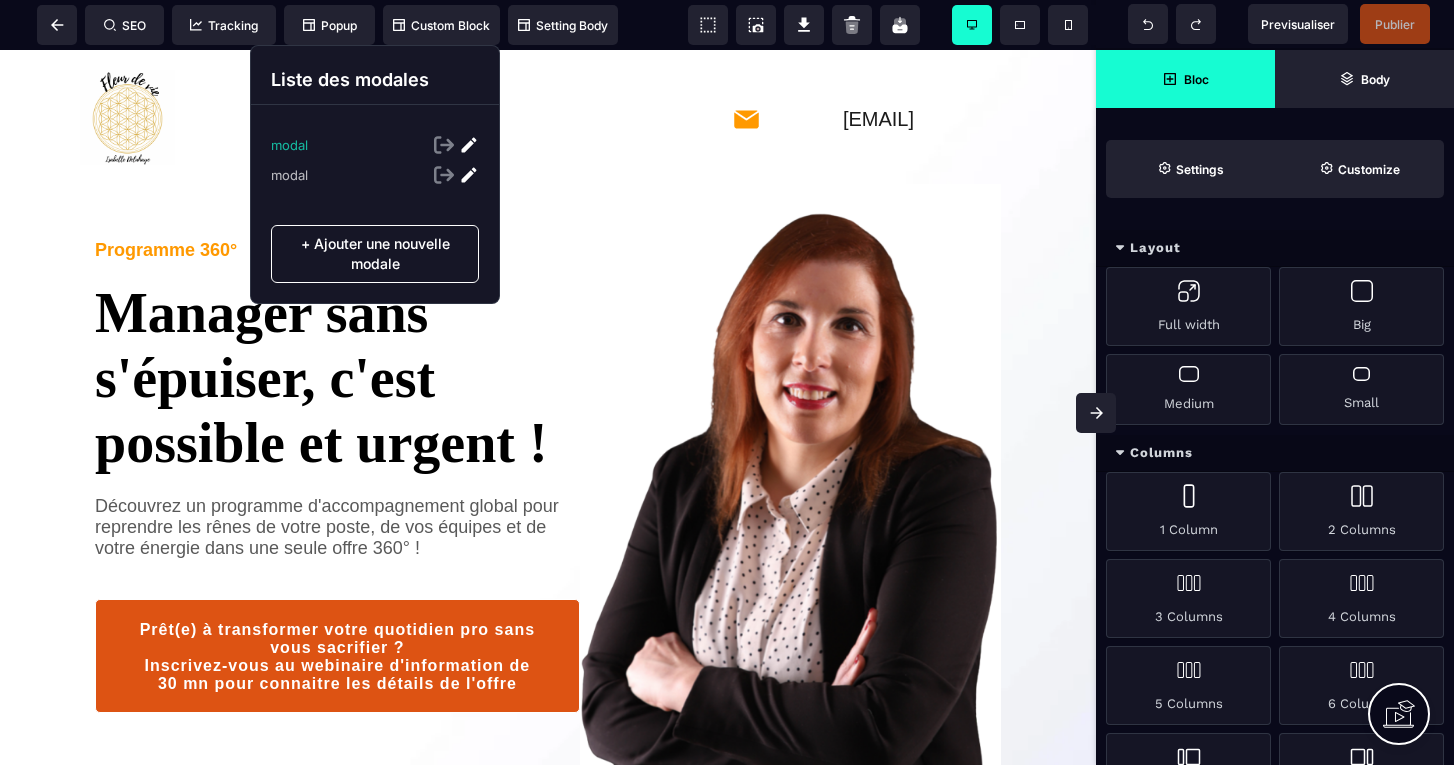 click at bounding box center [469, 145] 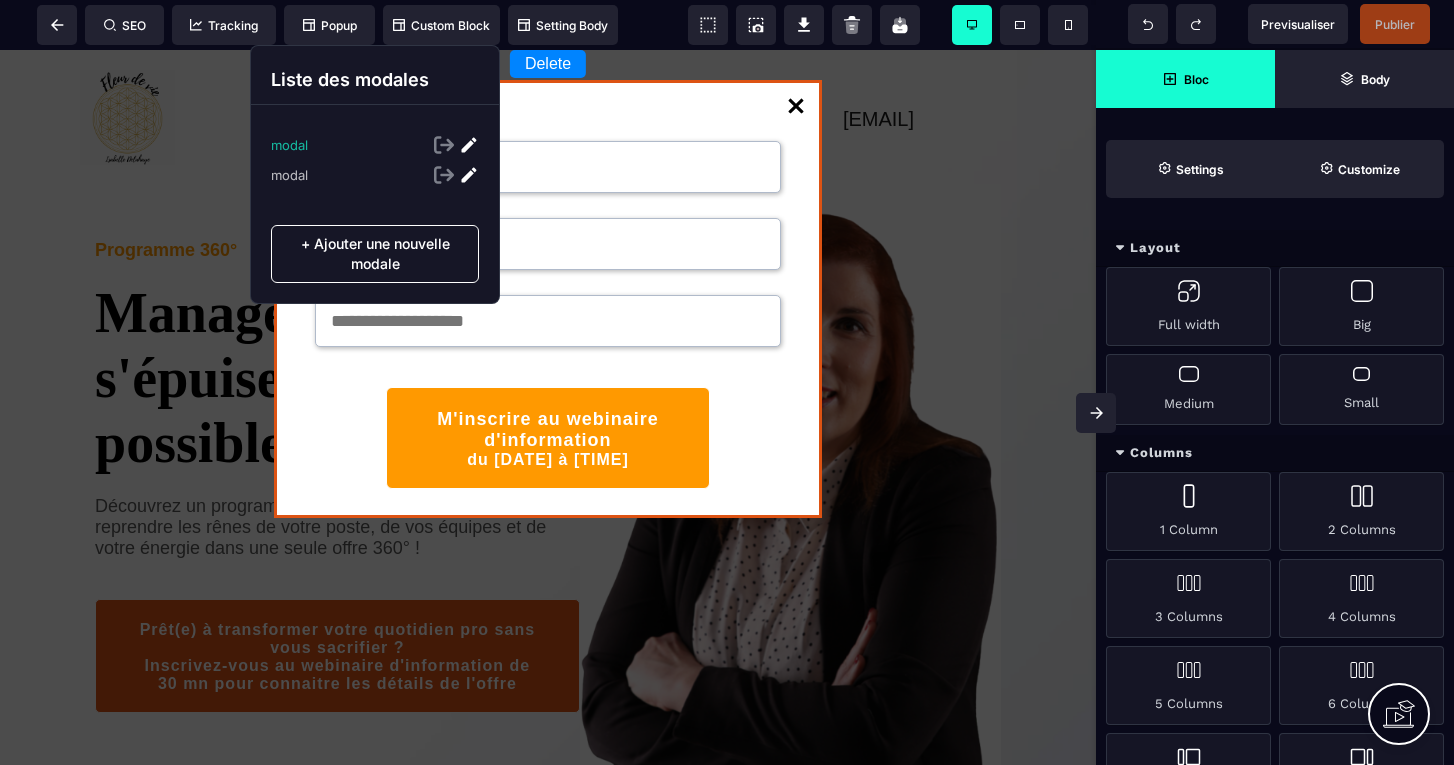 select 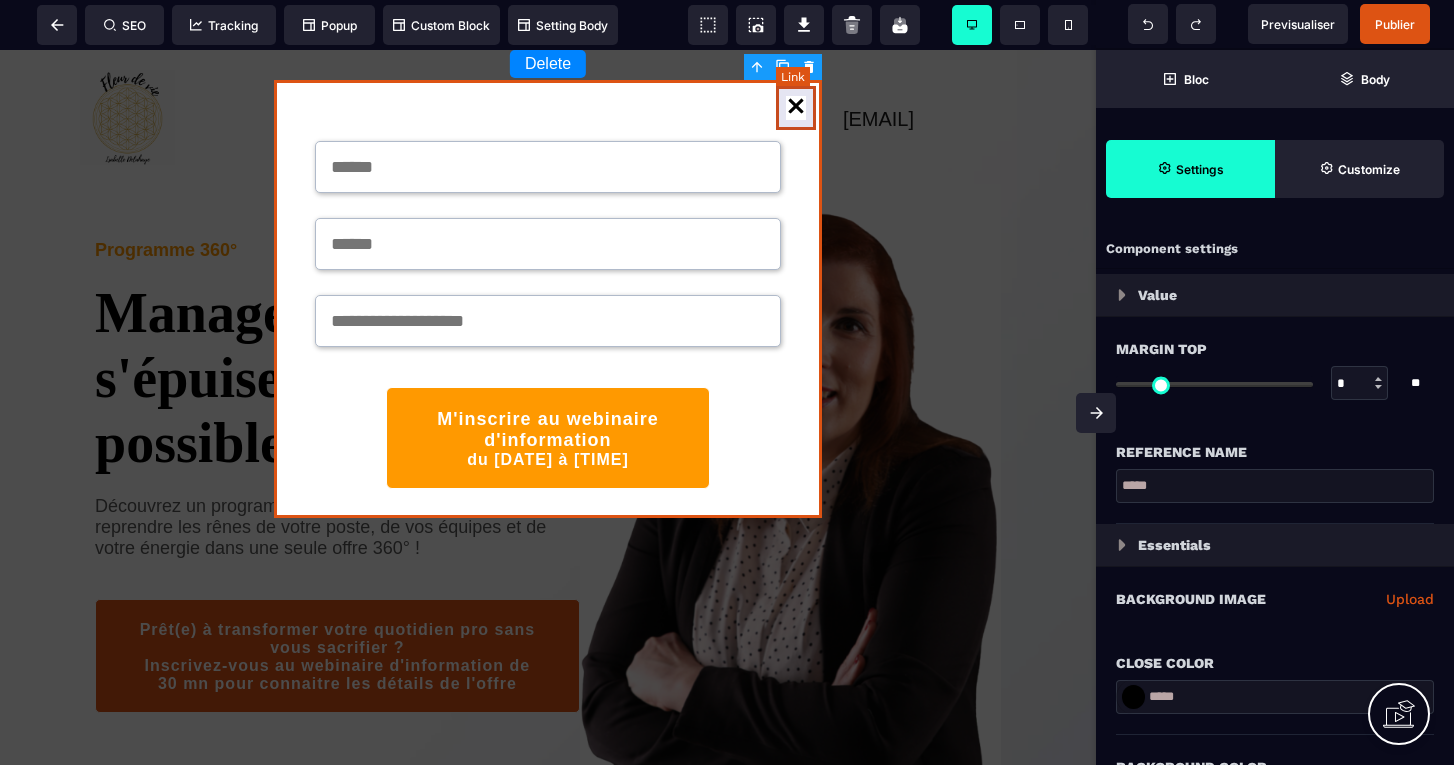 click at bounding box center [796, 108] 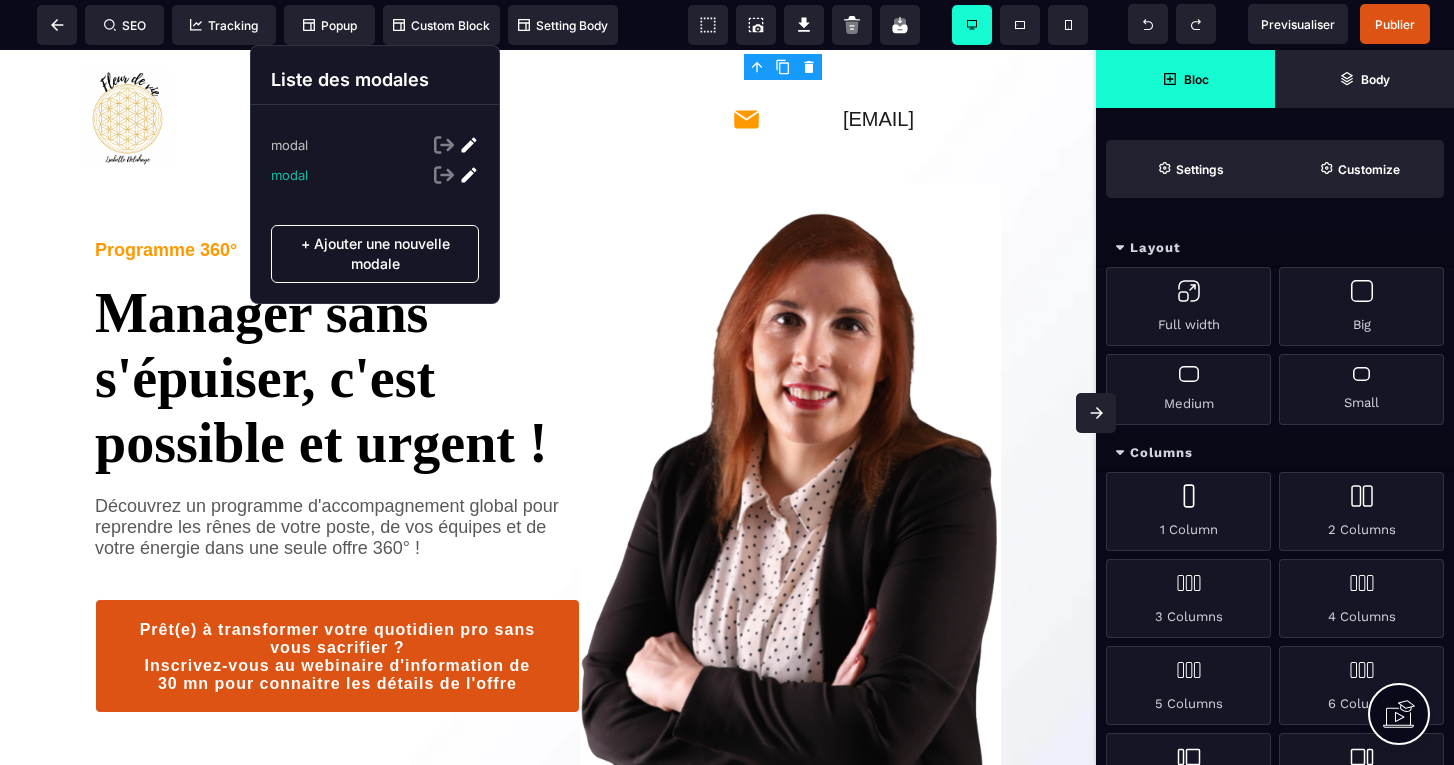 click at bounding box center (469, 175) 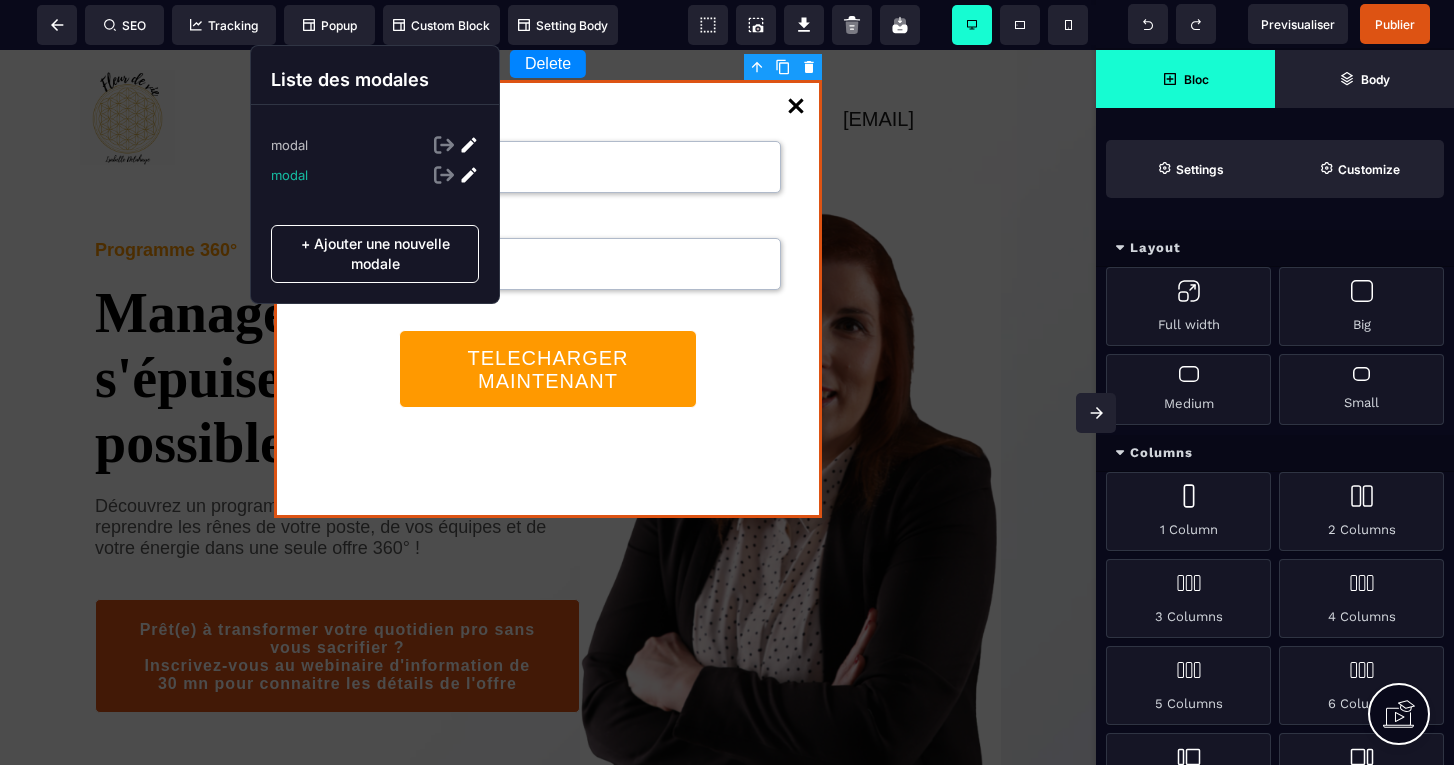 select 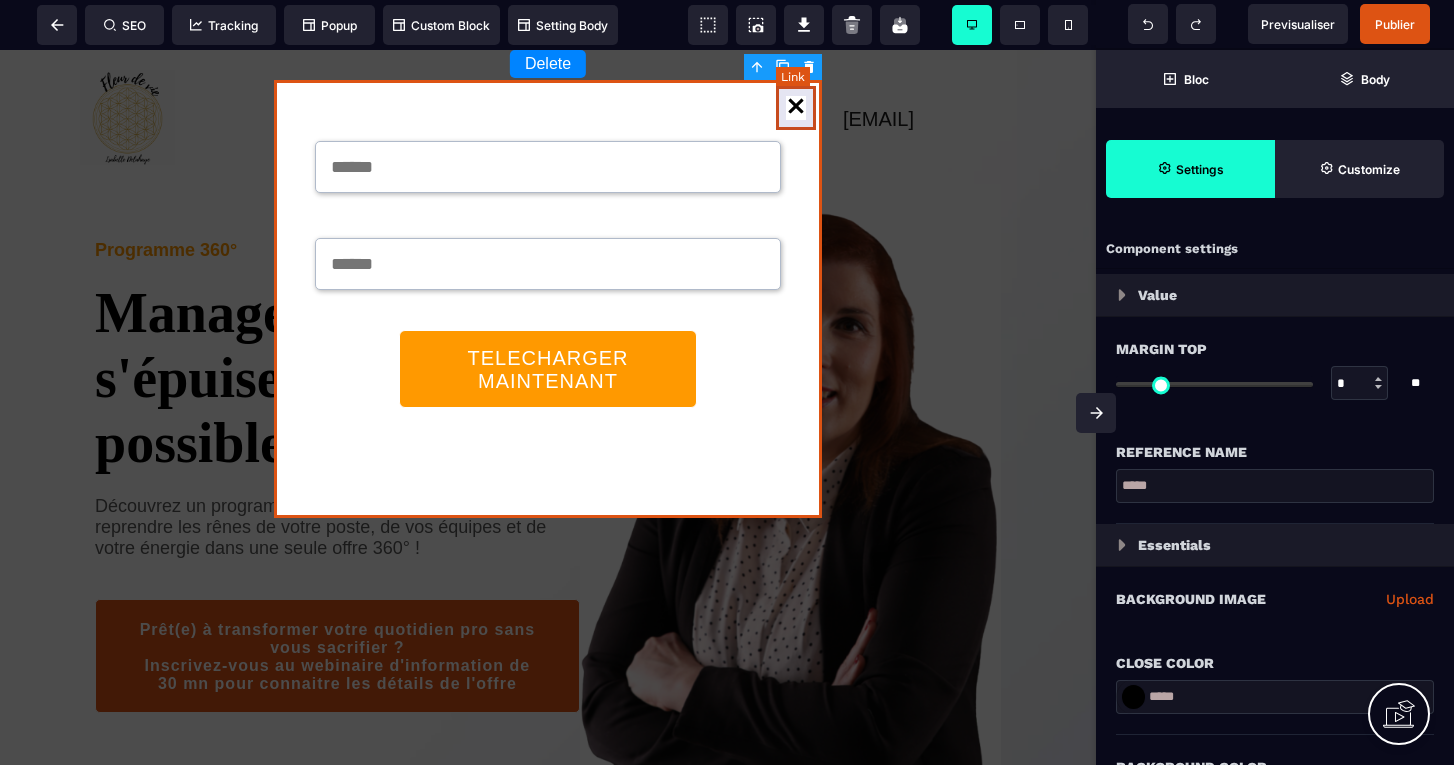 click at bounding box center (796, 108) 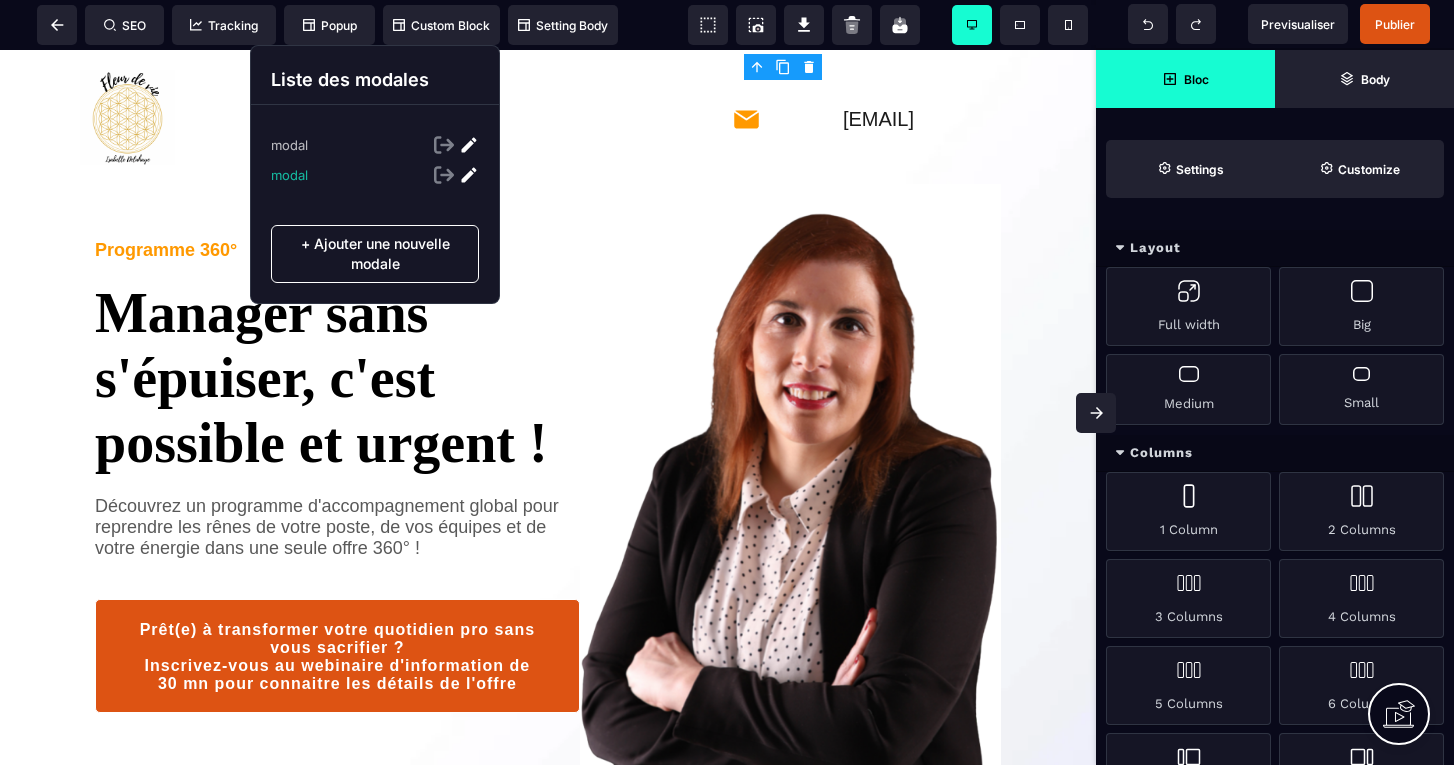 click at bounding box center (469, 175) 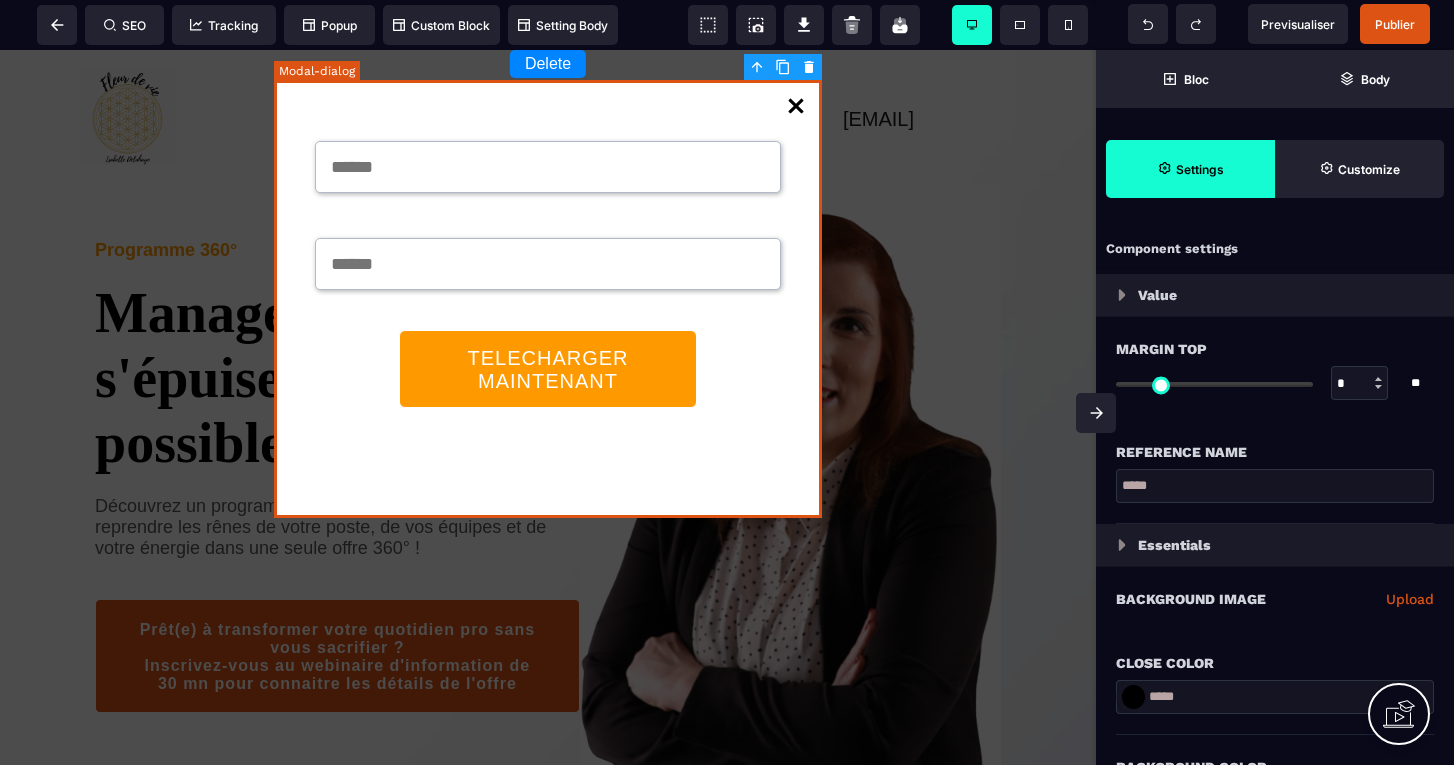 click on "TELECHARGER MAINTENANT" at bounding box center [548, 299] 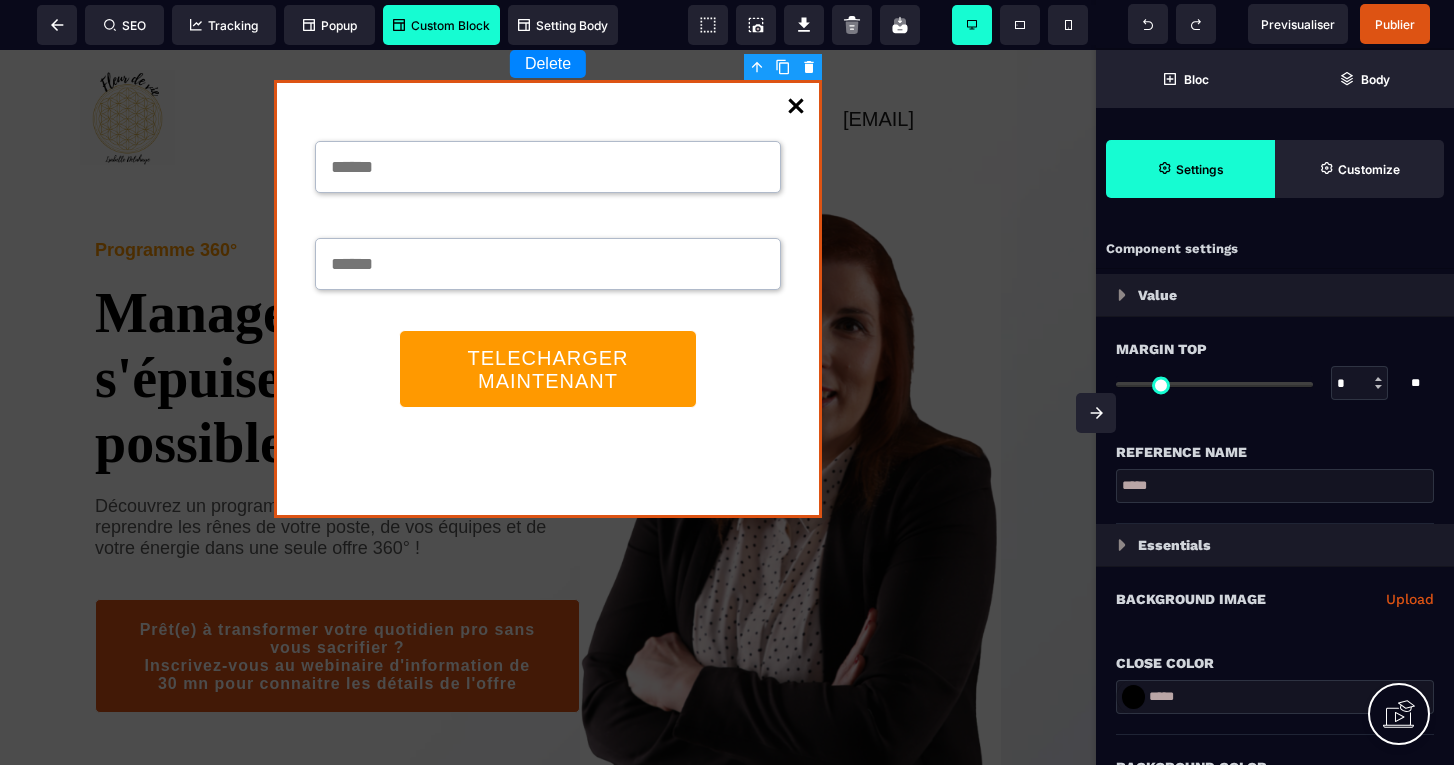 click on "Custom Block" at bounding box center (441, 25) 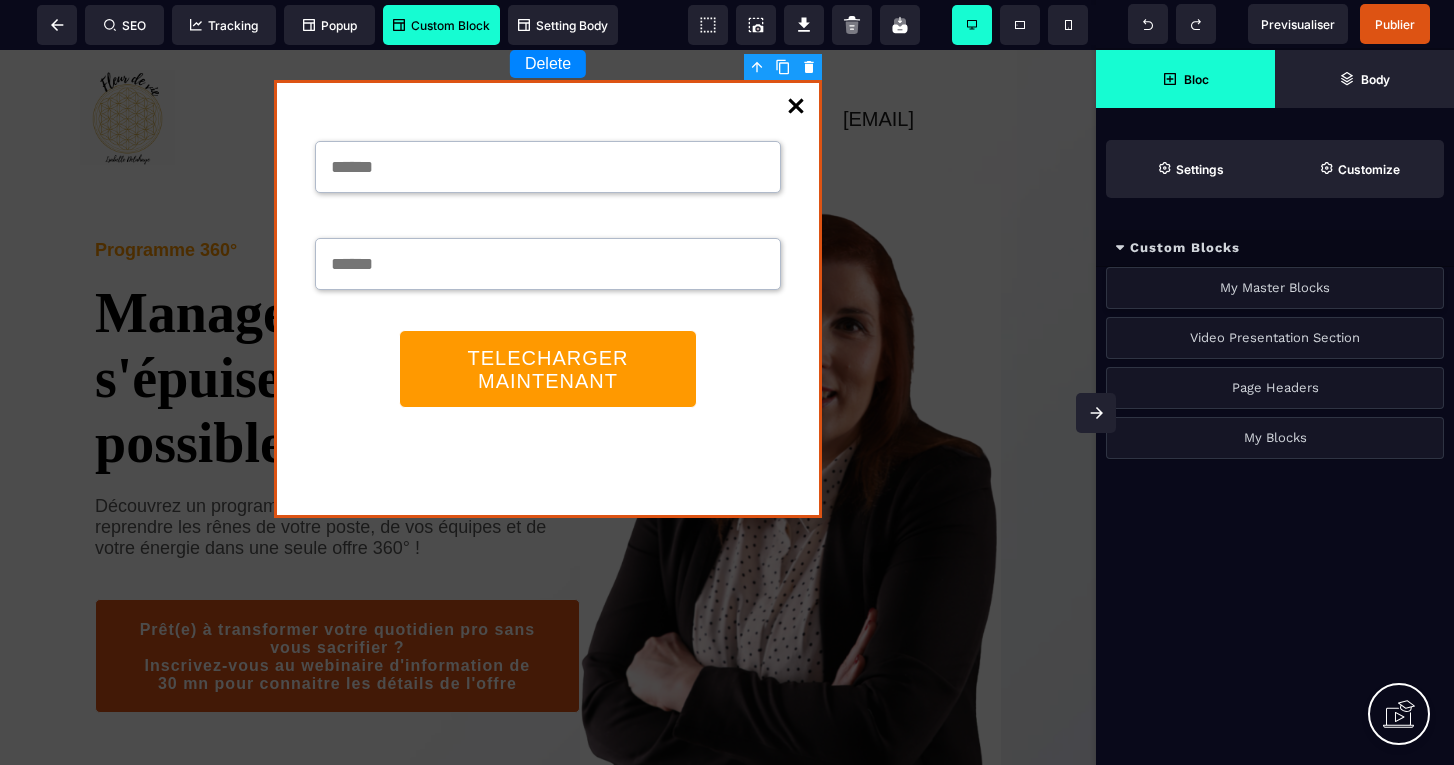 click on "My Master Blocks" at bounding box center [1275, 288] 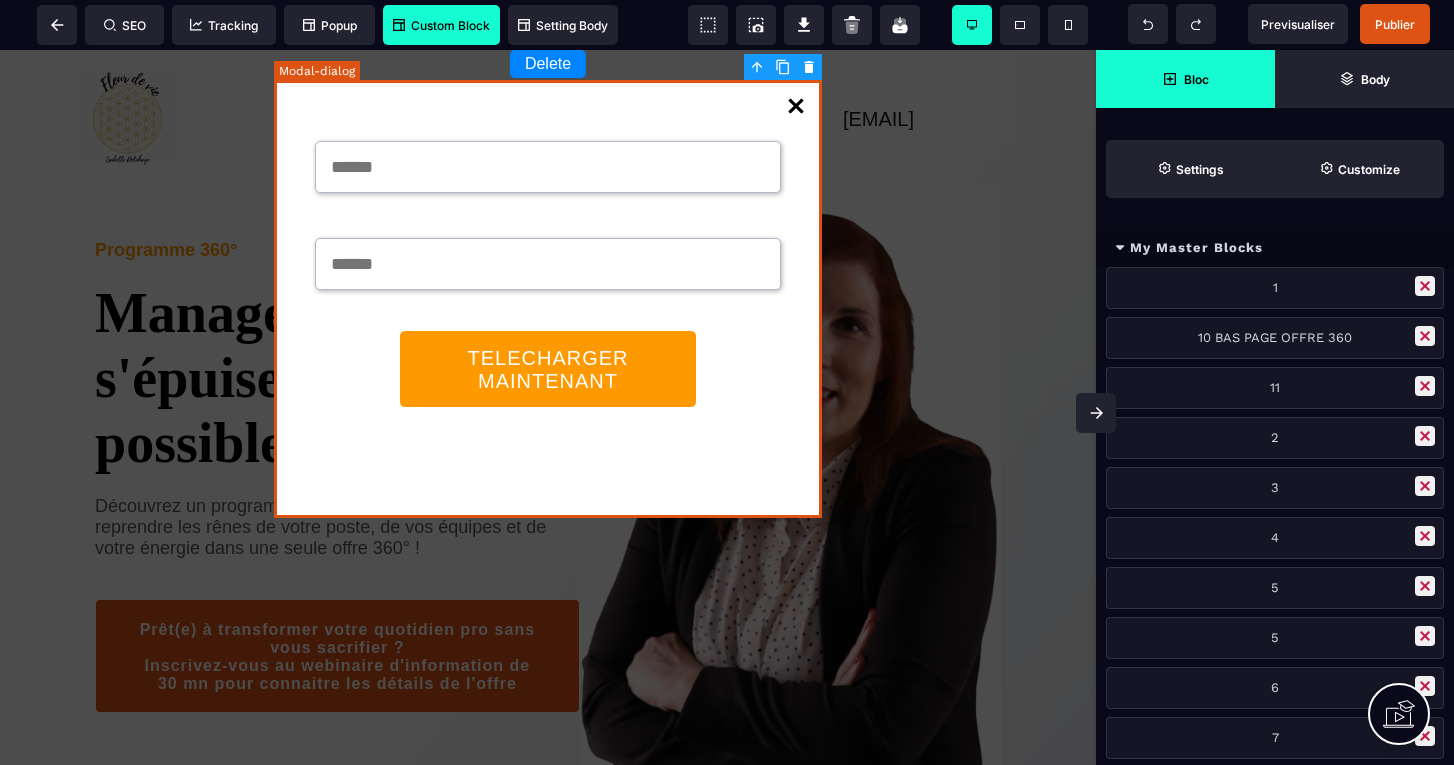 click on "TELECHARGER MAINTENANT" at bounding box center (548, 299) 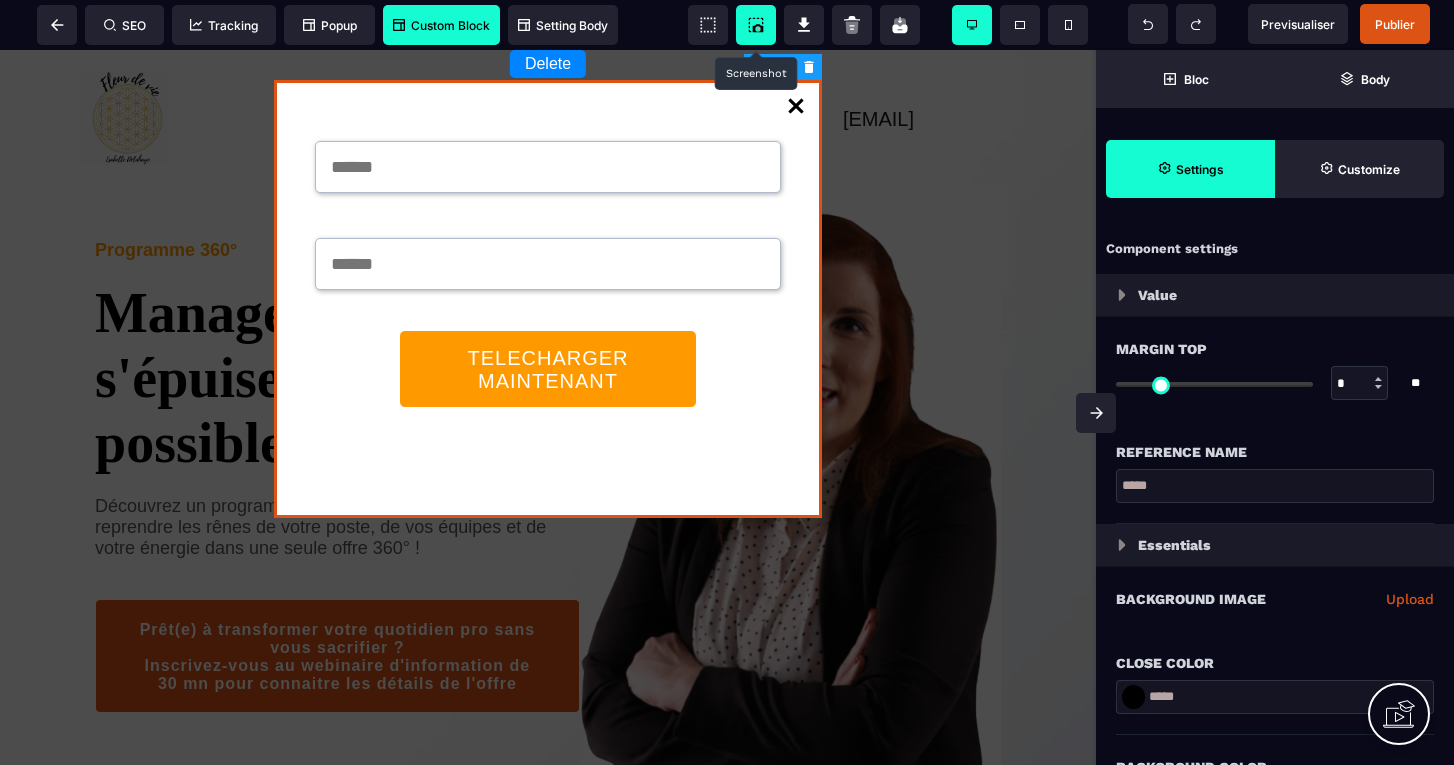 click at bounding box center [756, 25] 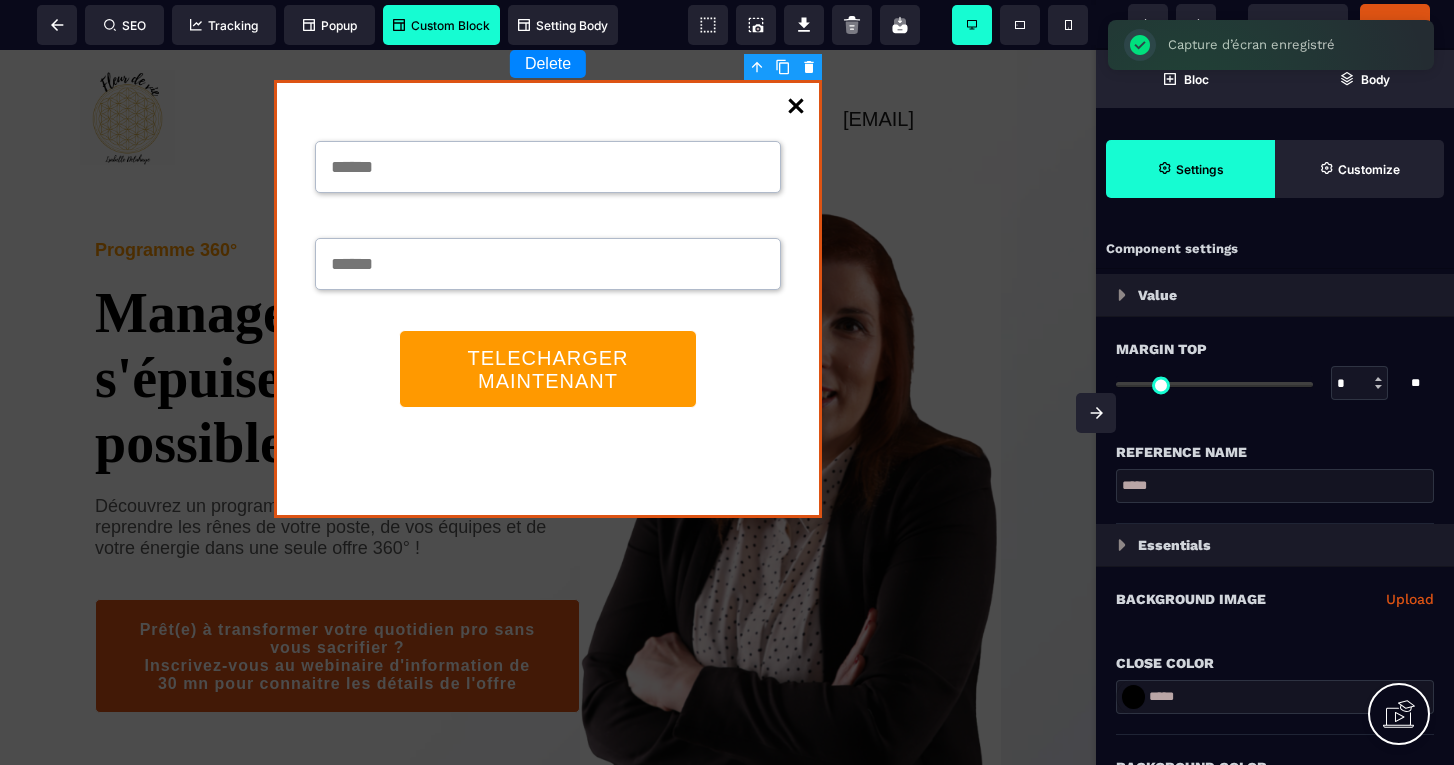 click on "Custom Block" at bounding box center [441, 25] 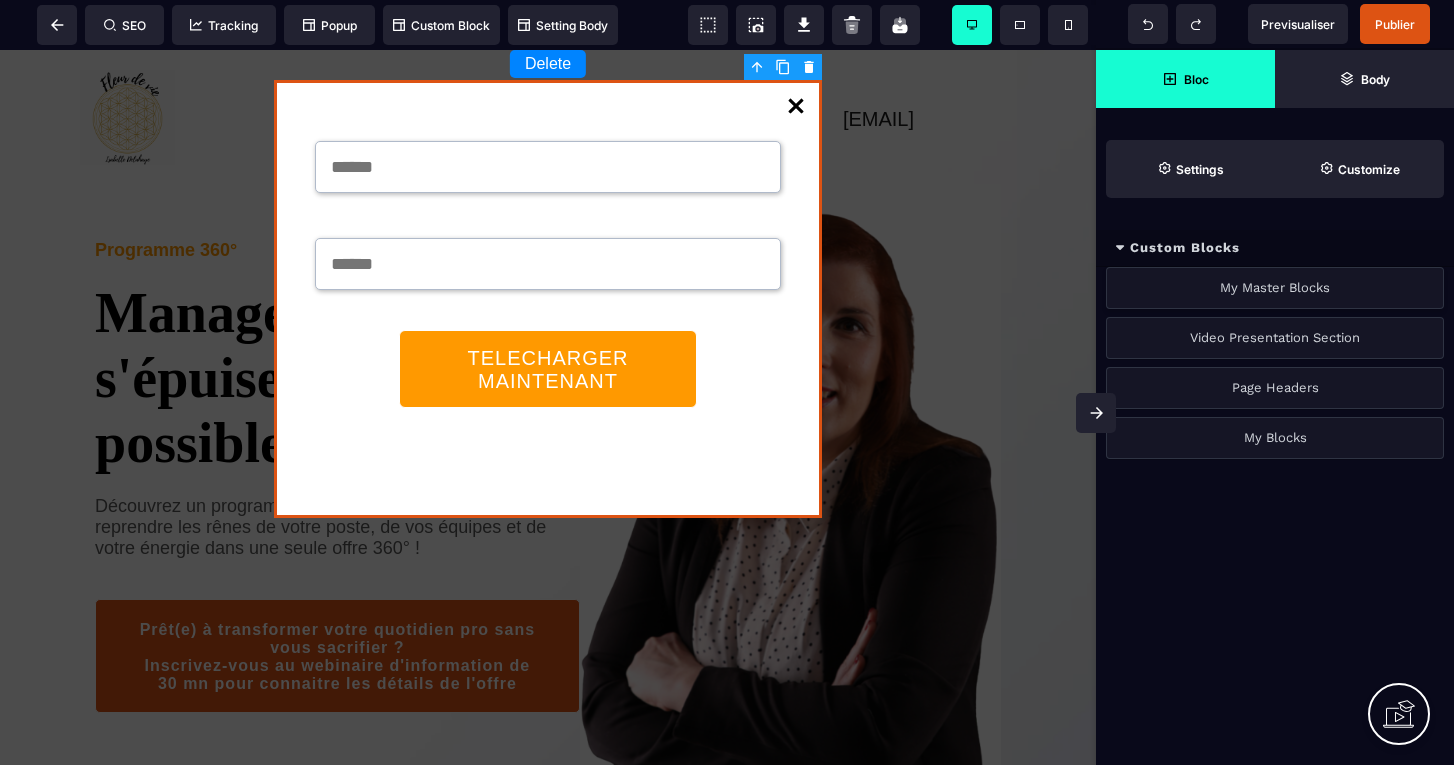 click on "My Master Blocks" at bounding box center (1275, 288) 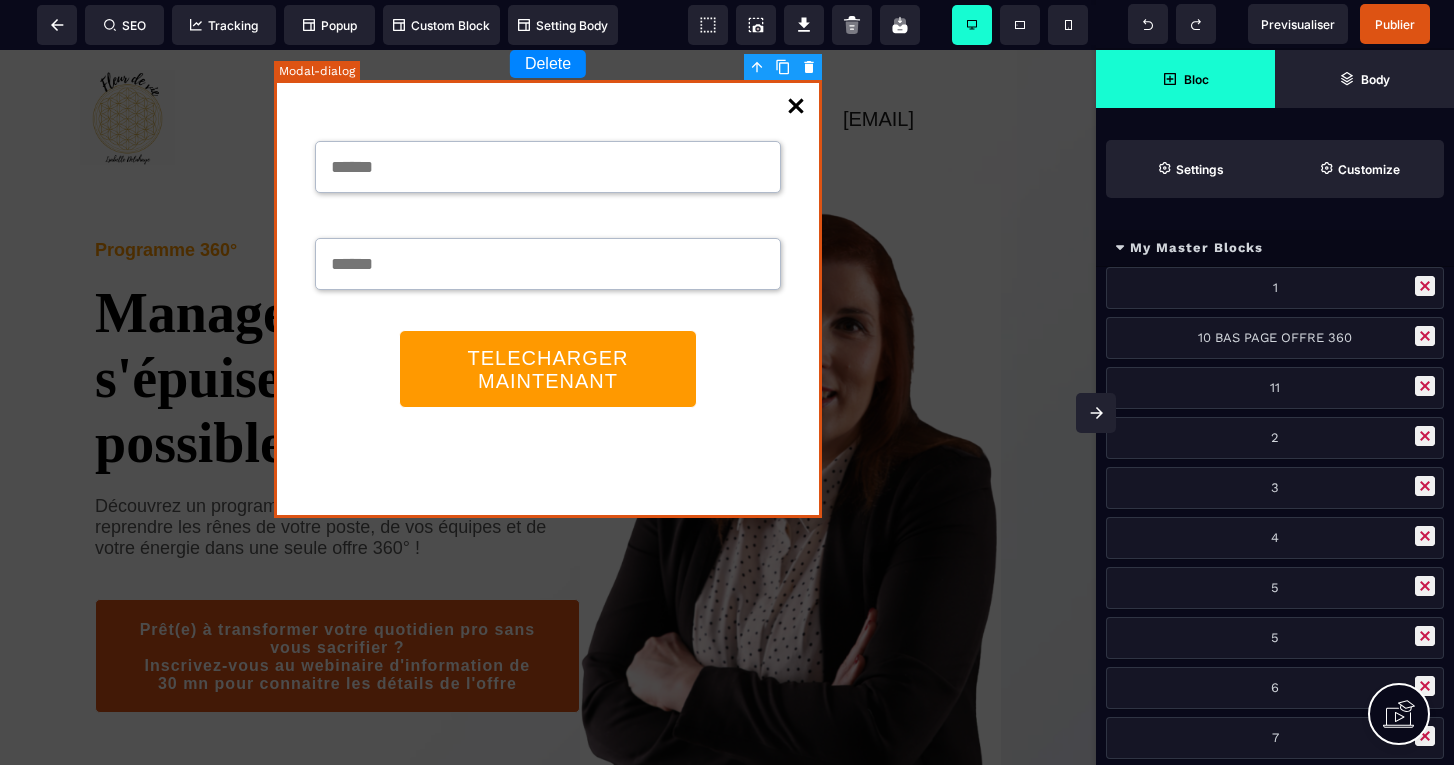 click on "TELECHARGER MAINTENANT" at bounding box center (548, 299) 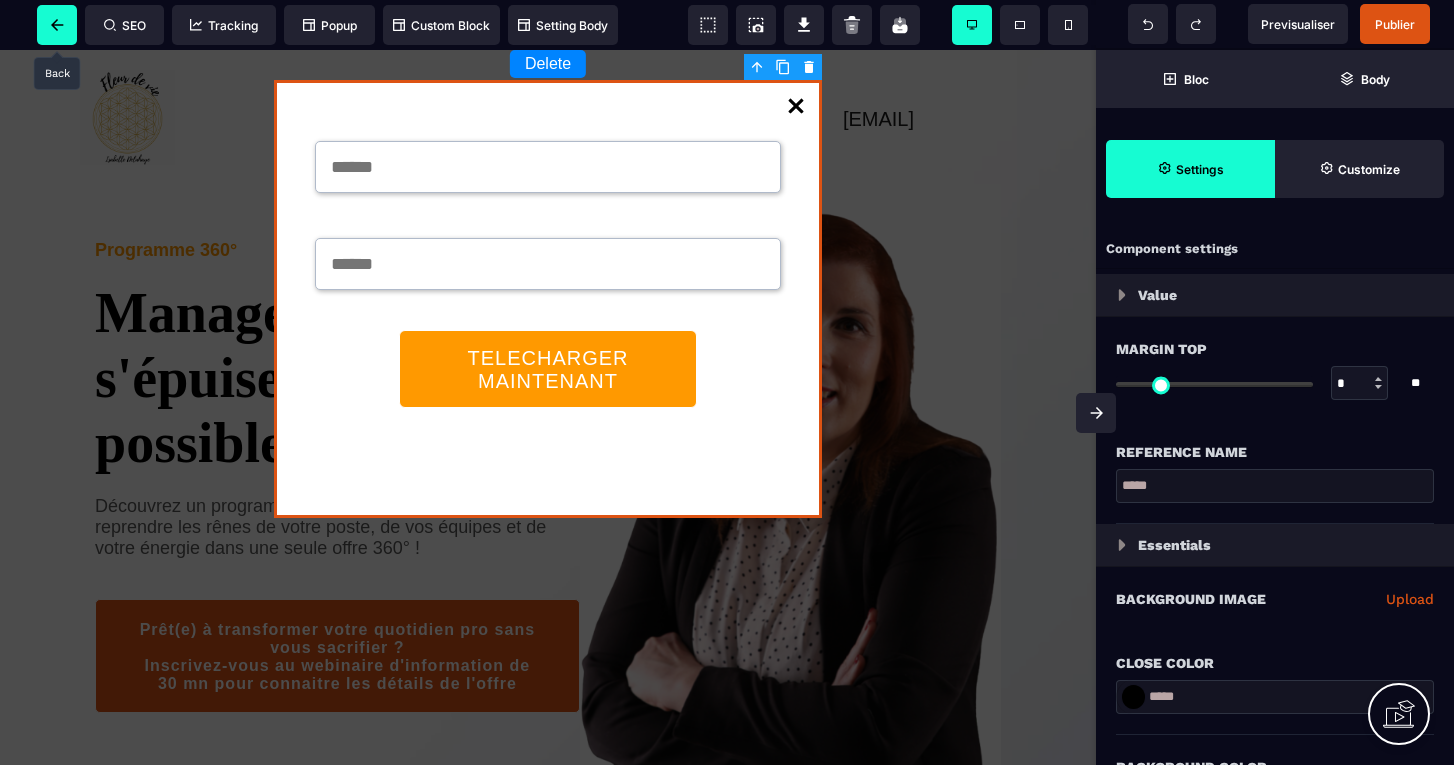 click at bounding box center [57, 25] 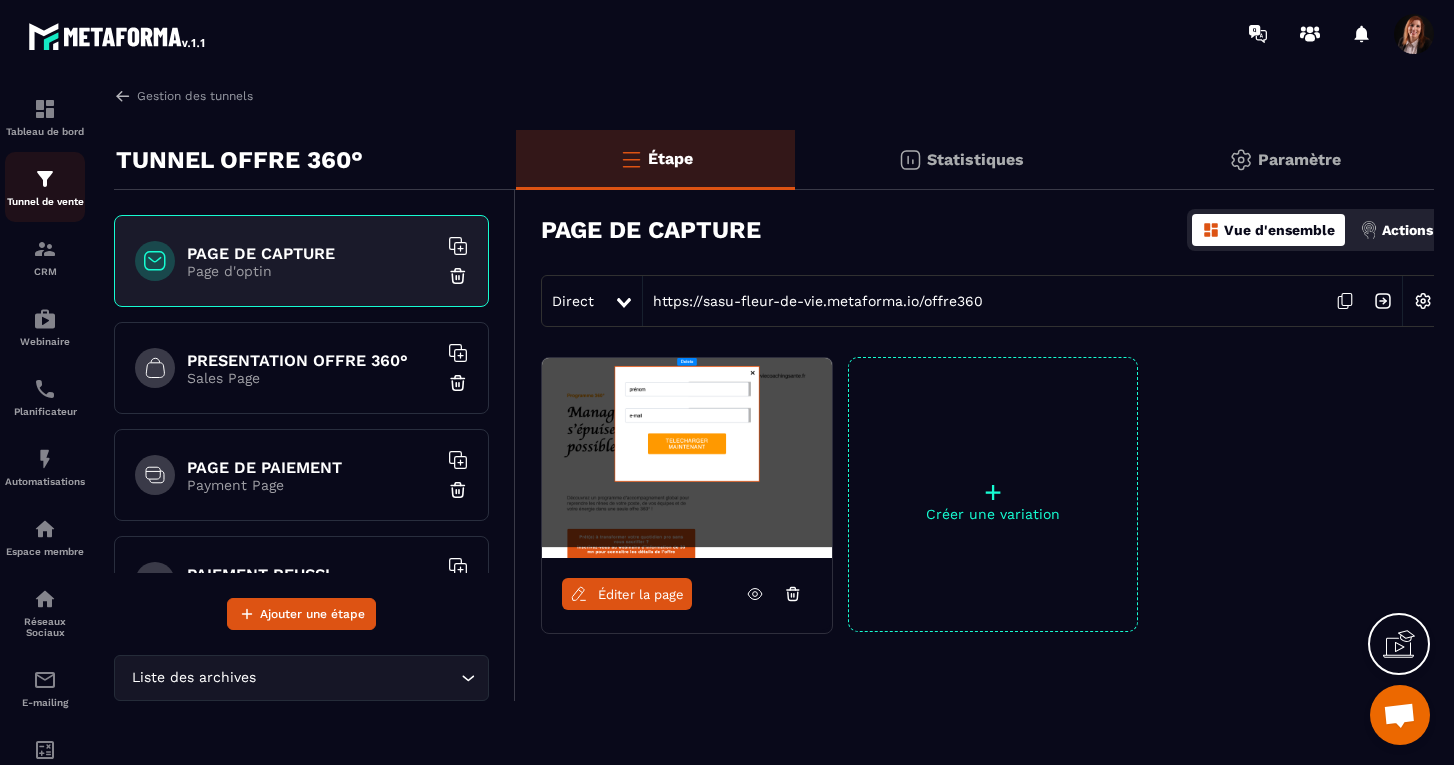 click on "Tunnel de vente" at bounding box center [45, 187] 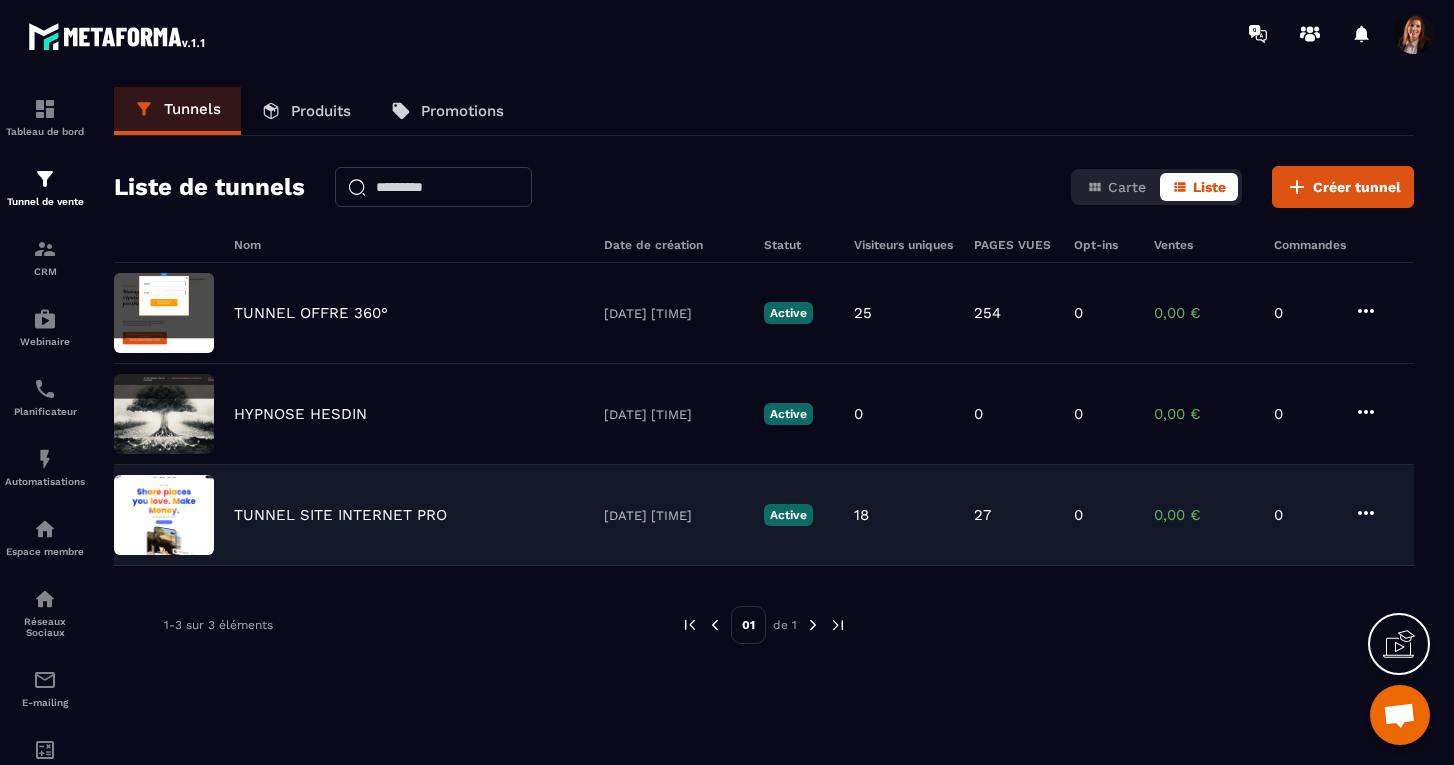 click on "TUNNEL SITE INTERNET PRO [DATE] [TIME] Active 18 27 0 0,00 € 0" 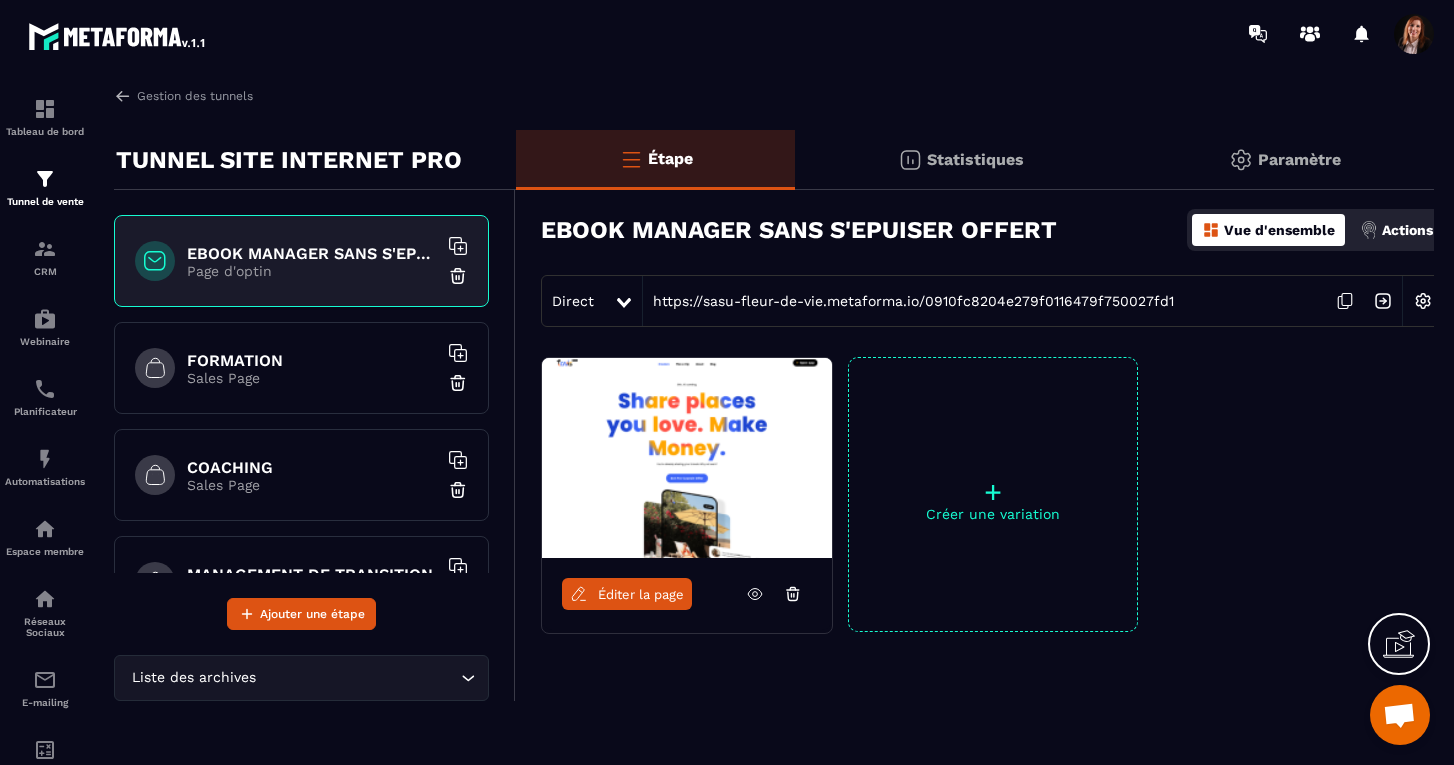 click on "FORMATION" at bounding box center (312, 360) 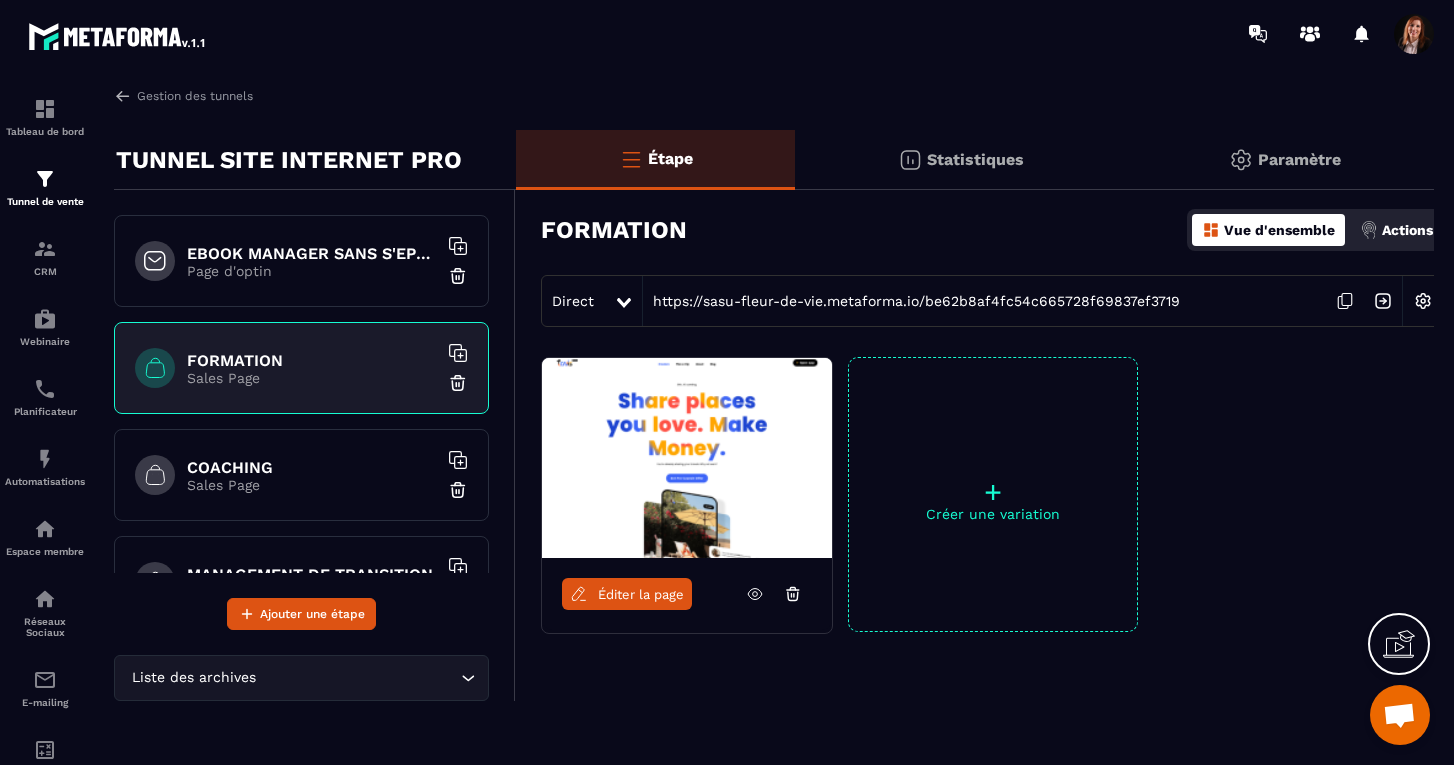 click on "Éditer la page" at bounding box center (641, 594) 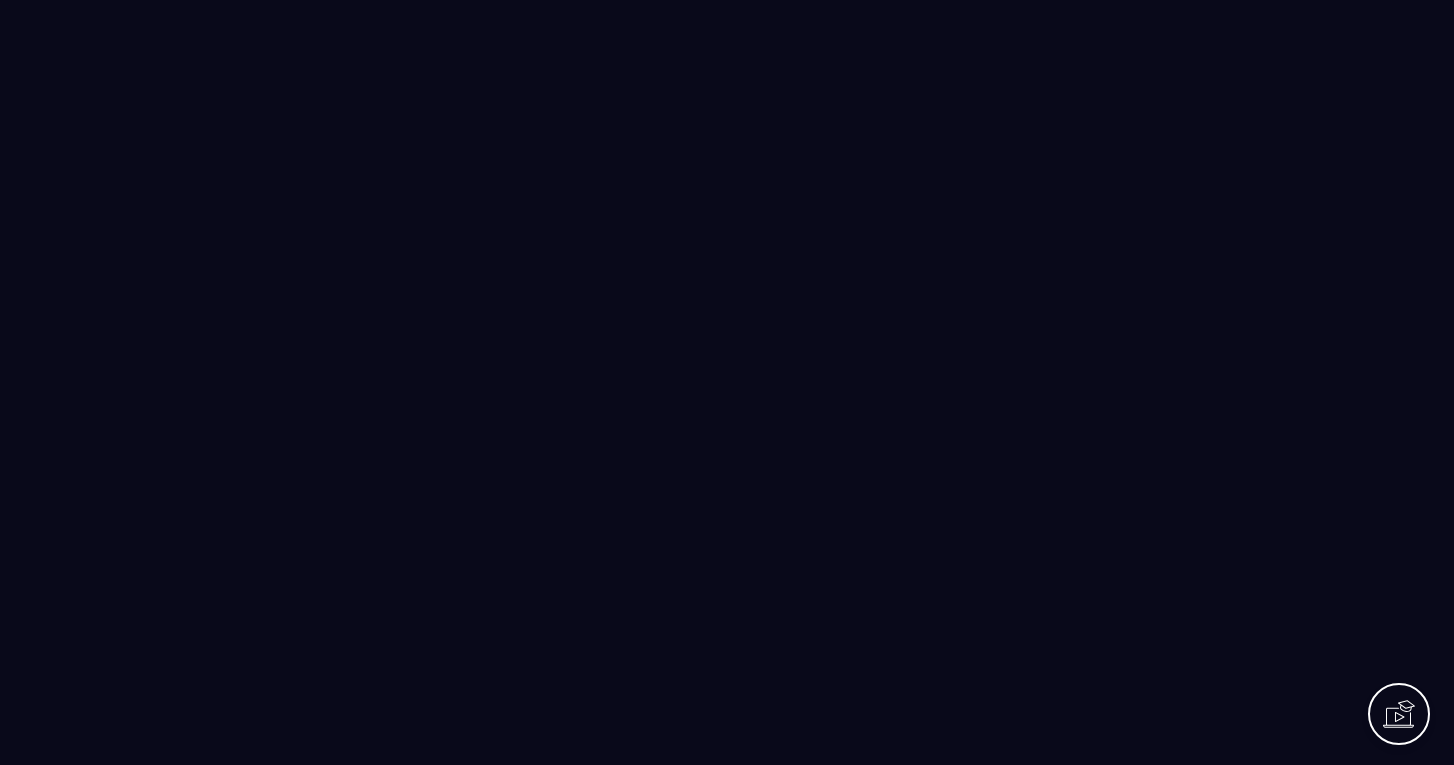 scroll, scrollTop: 0, scrollLeft: 0, axis: both 